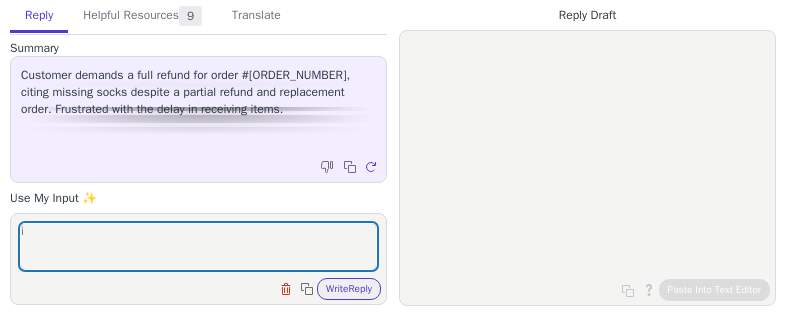 scroll, scrollTop: 0, scrollLeft: 0, axis: both 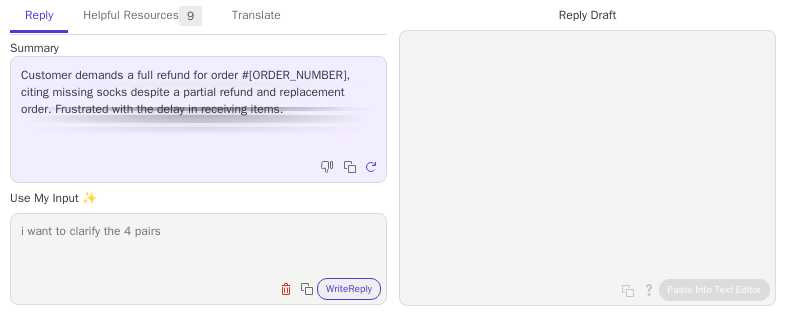click on "i want to clarify the 4 pairs" at bounding box center (198, 246) 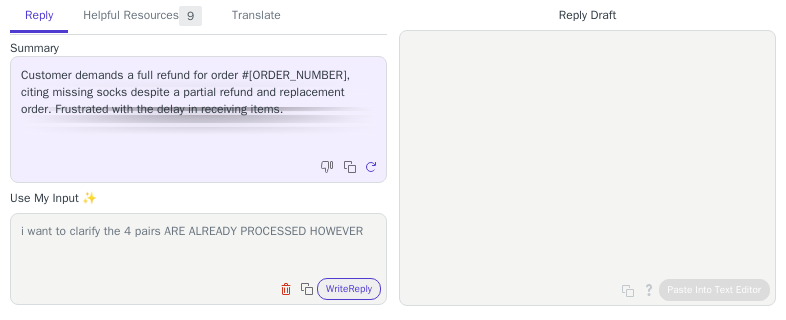 paste on "apologize. there seems to be a problem with the tracking. we have escalated your order" 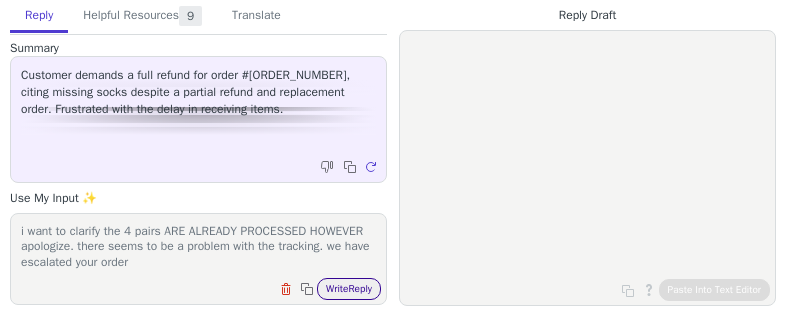 scroll, scrollTop: 0, scrollLeft: 0, axis: both 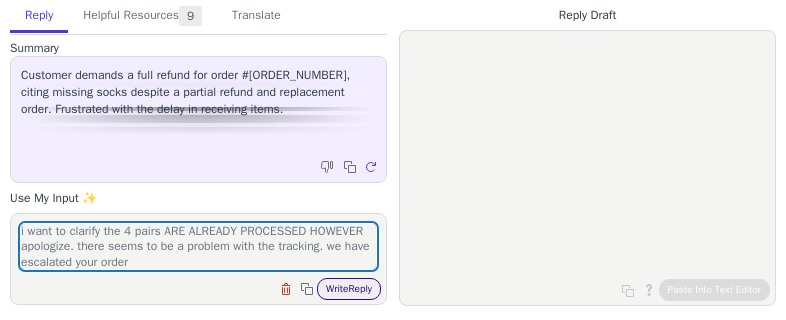 click on "Write  Reply" at bounding box center [349, 289] 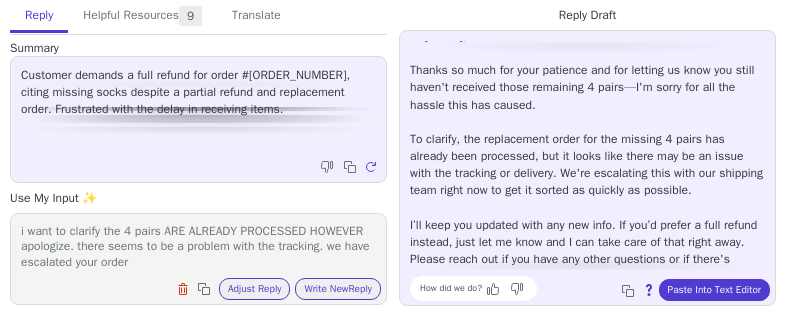 scroll, scrollTop: 28, scrollLeft: 0, axis: vertical 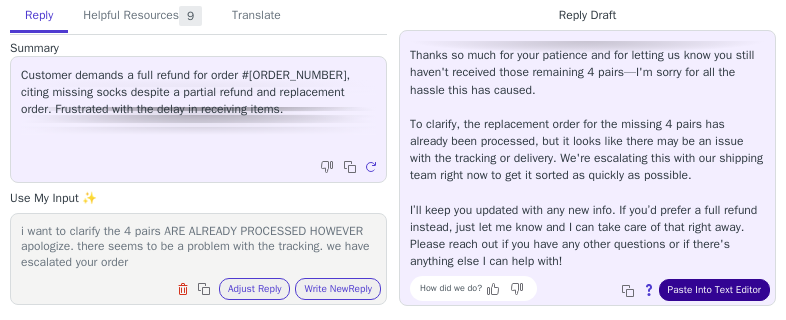 click on "Paste Into Text Editor" at bounding box center [714, 290] 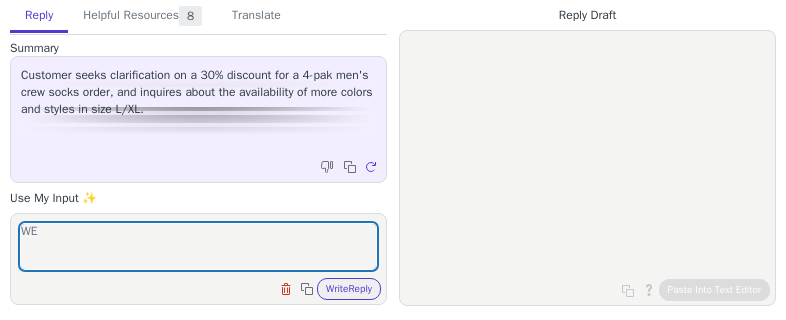 scroll, scrollTop: 0, scrollLeft: 0, axis: both 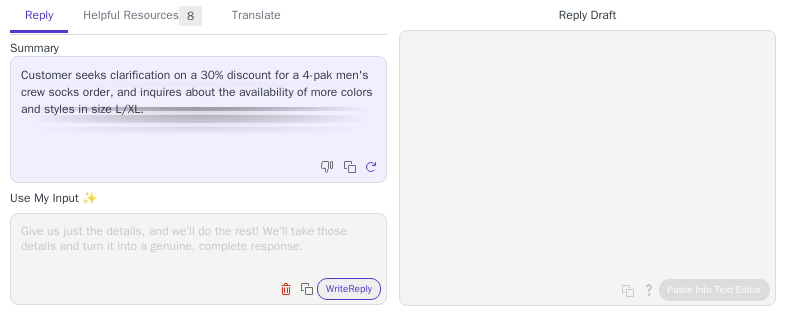 paste on "No worries, we’re working diligently to restock our items as quickly as possible. Unfortunately, we can’t provide a specific date for when they will be available. We recommend checking our website frequently, as we regularly update our stocks." 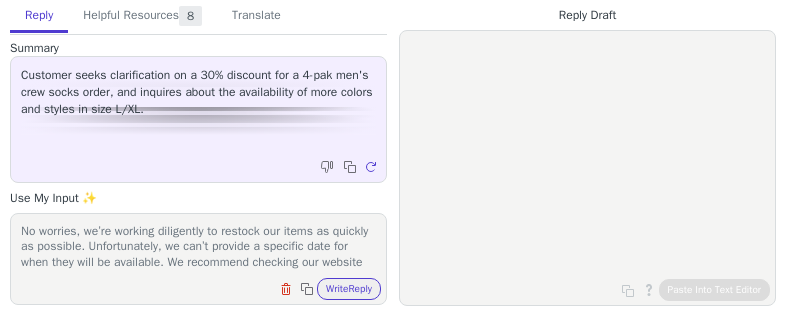 scroll, scrollTop: 31, scrollLeft: 0, axis: vertical 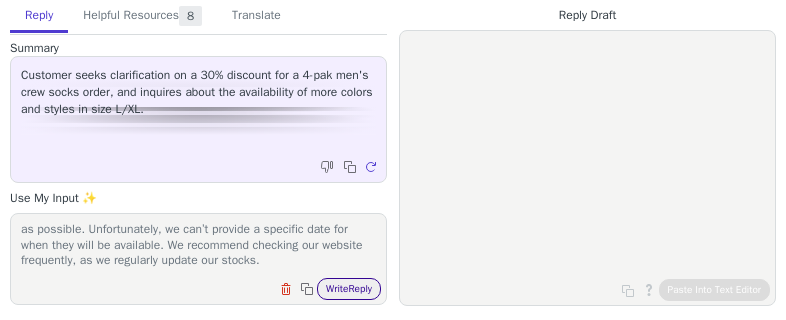 type on "No worries, we’re working diligently to restock our items as quickly as possible. Unfortunately, we can’t provide a specific date for when they will be available. We recommend checking our website frequently, as we regularly update our stocks." 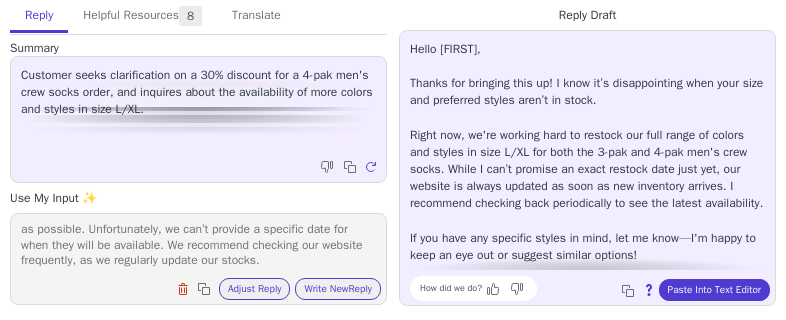 click on "Hello John, Thanks for bringing this up! I know it’s disappointing when your size and preferred styles aren’t in stock. Right now, we're working hard to restock our full range of colors and styles in size L/XL for both the 3-pak and 4-pak men's crew socks. While I can’t promise an exact restock date just yet, our website is always updated as soon as new inventory arrives. I recommend checking back periodically to see the latest availability. If you have any specific styles in mind, let me know—I'm happy to keep an eye out or suggest similar options! Feel free to reach out if there’s anything else I can assist with. How did we do?   Copy to clipboard About this reply Paste Into Text Editor" at bounding box center (587, 168) 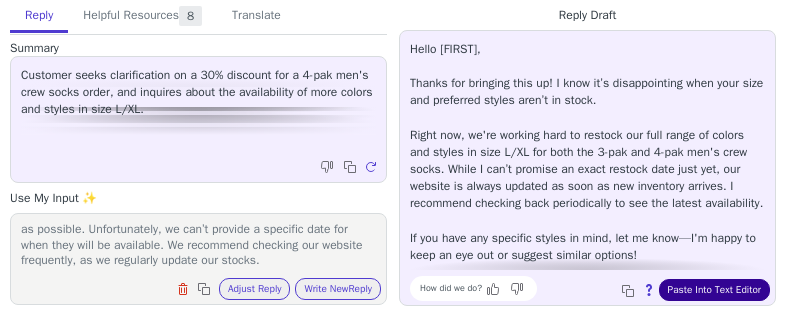 click on "Paste Into Text Editor" at bounding box center [714, 290] 